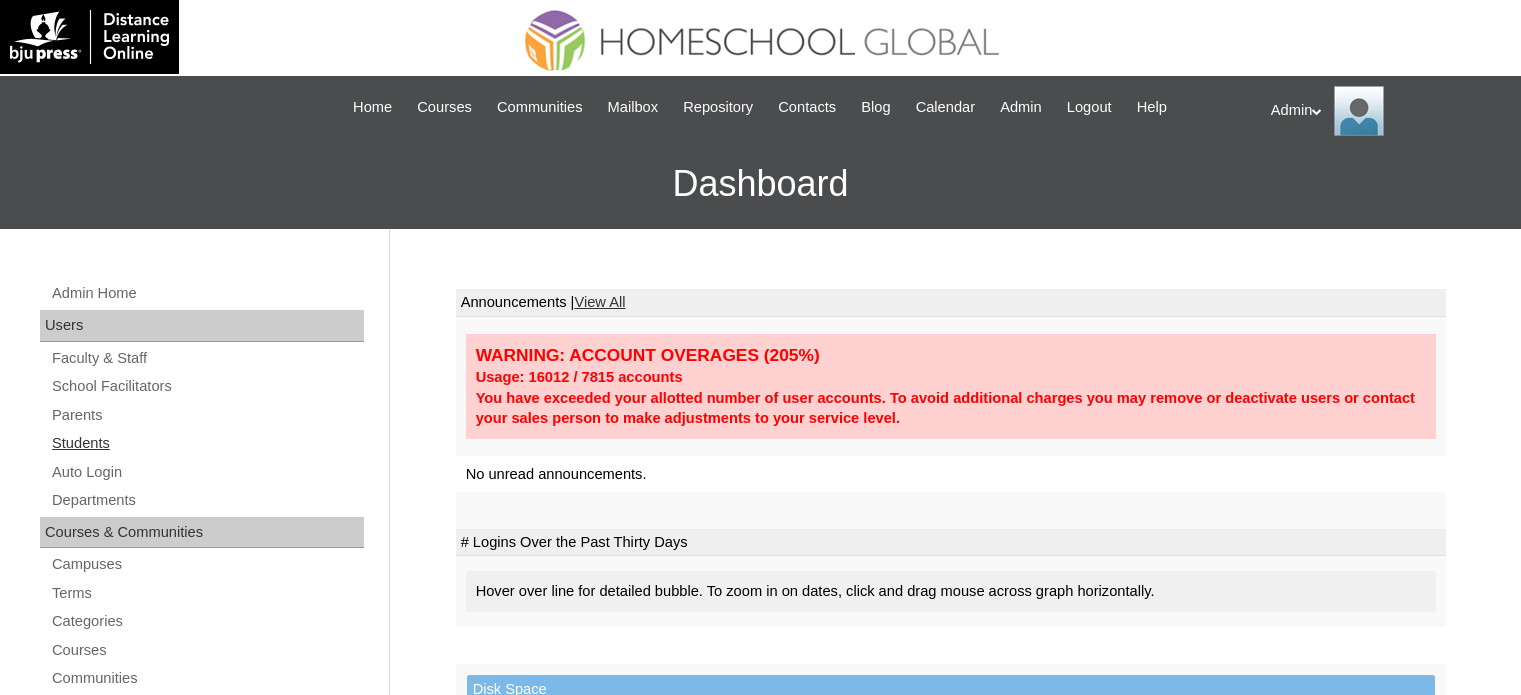 scroll, scrollTop: 0, scrollLeft: 0, axis: both 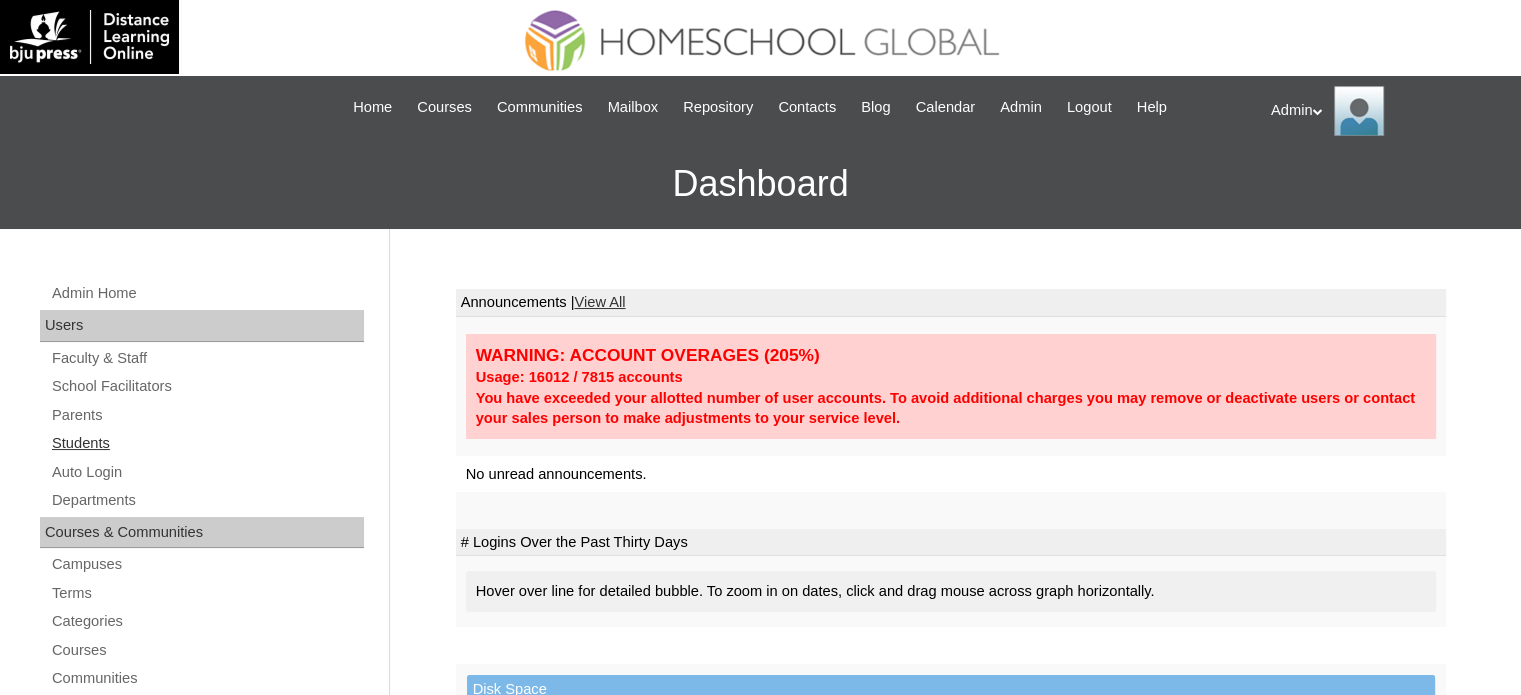 click on "Students" at bounding box center [207, 443] 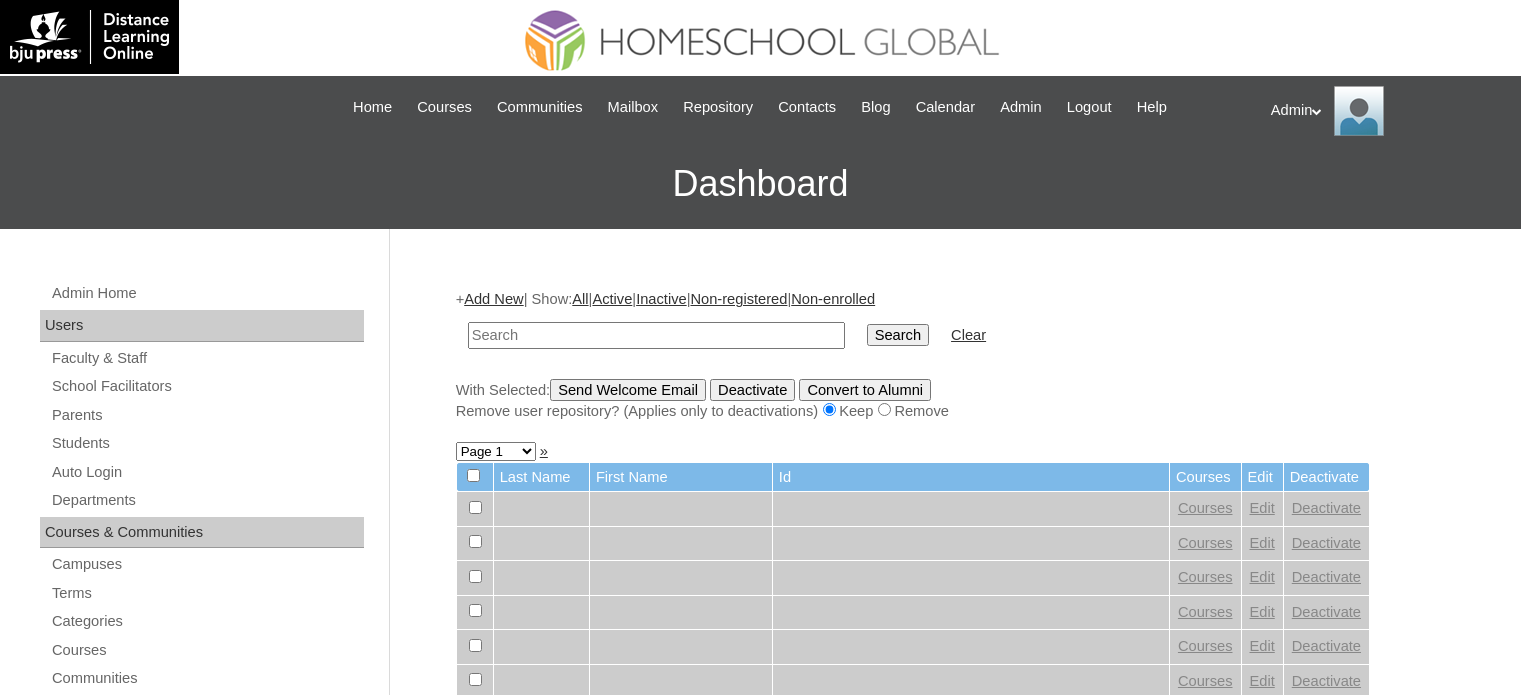 scroll, scrollTop: 0, scrollLeft: 0, axis: both 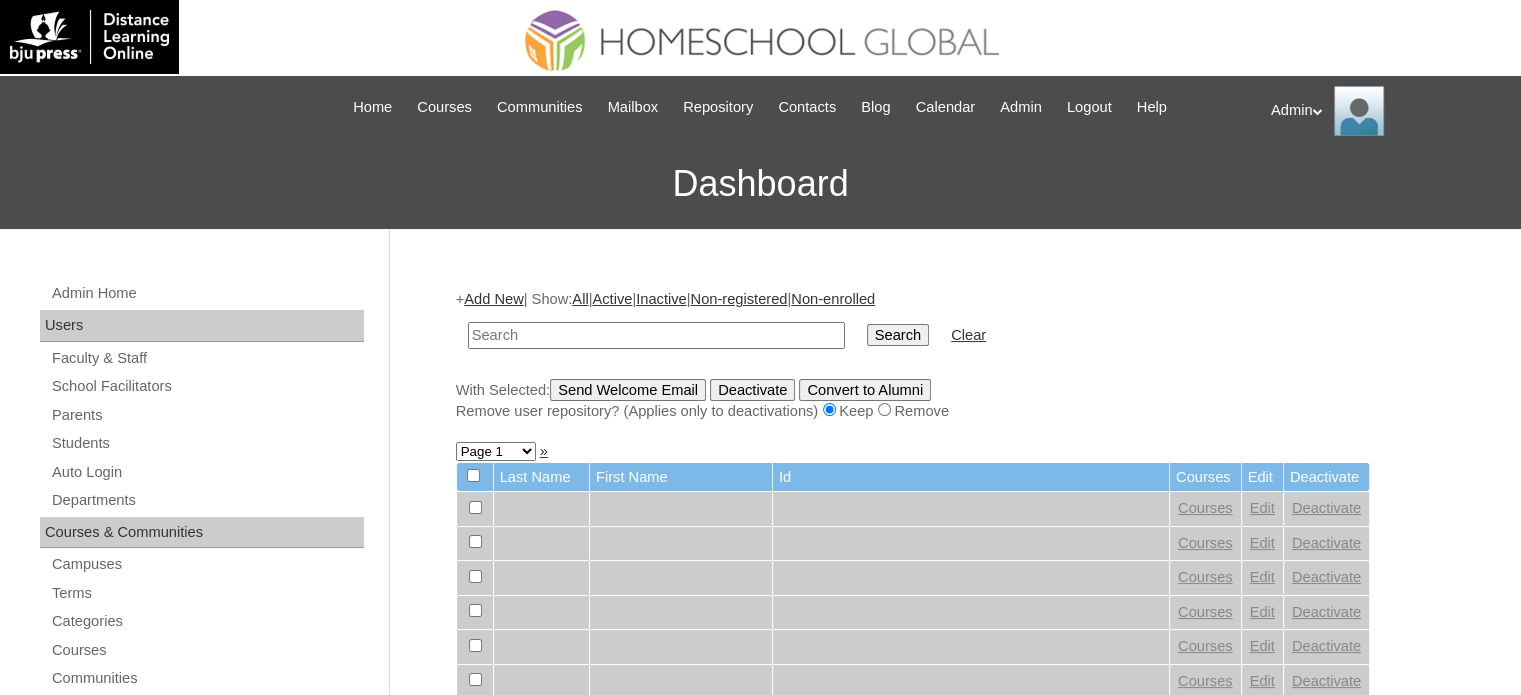 click at bounding box center (656, 335) 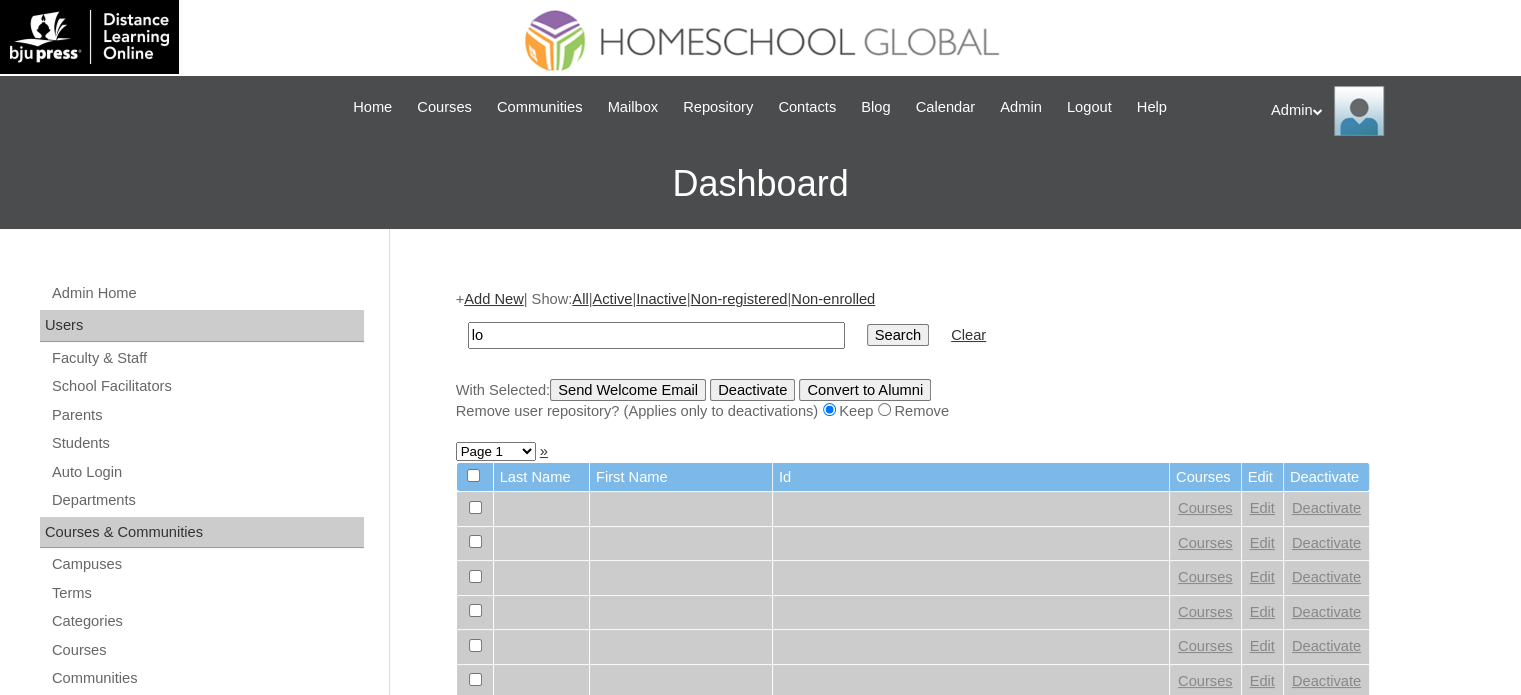 type on "l" 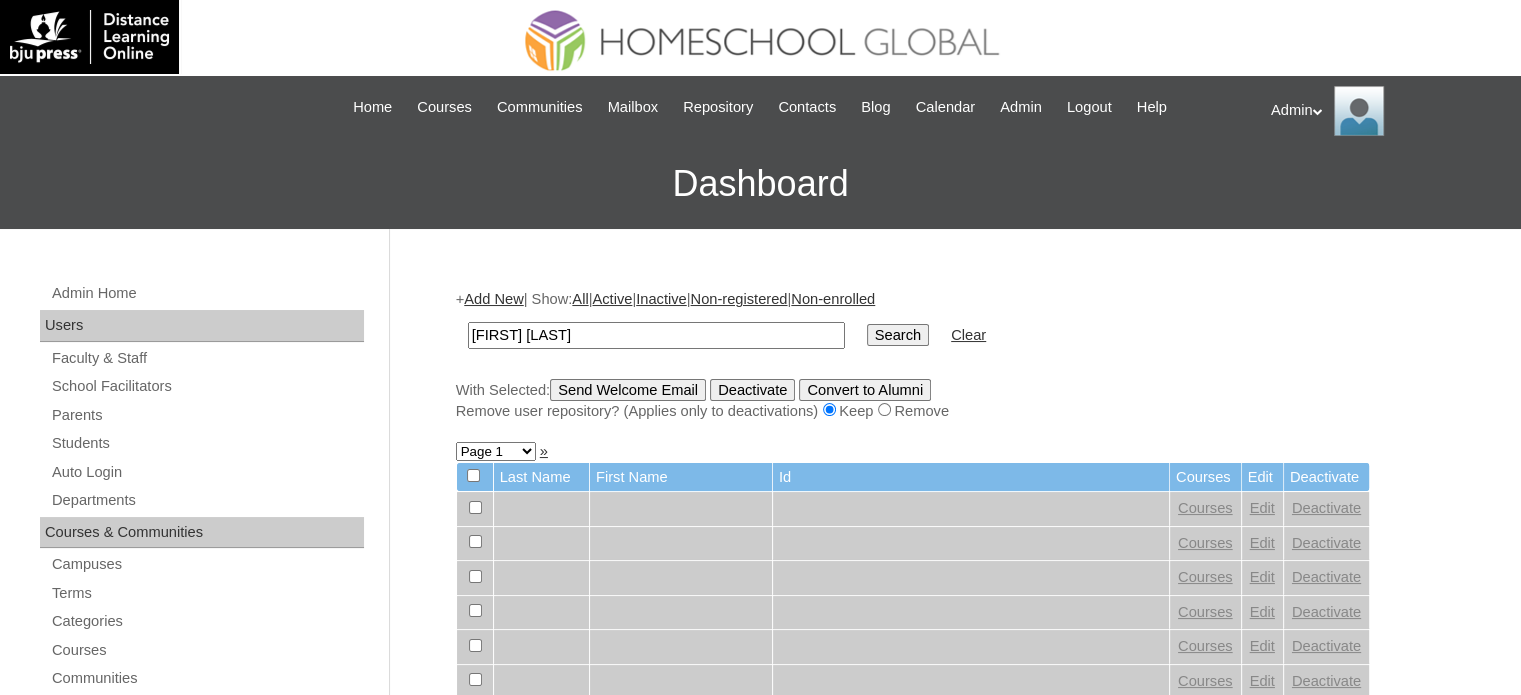 type on "[FIRST] [LAST]" 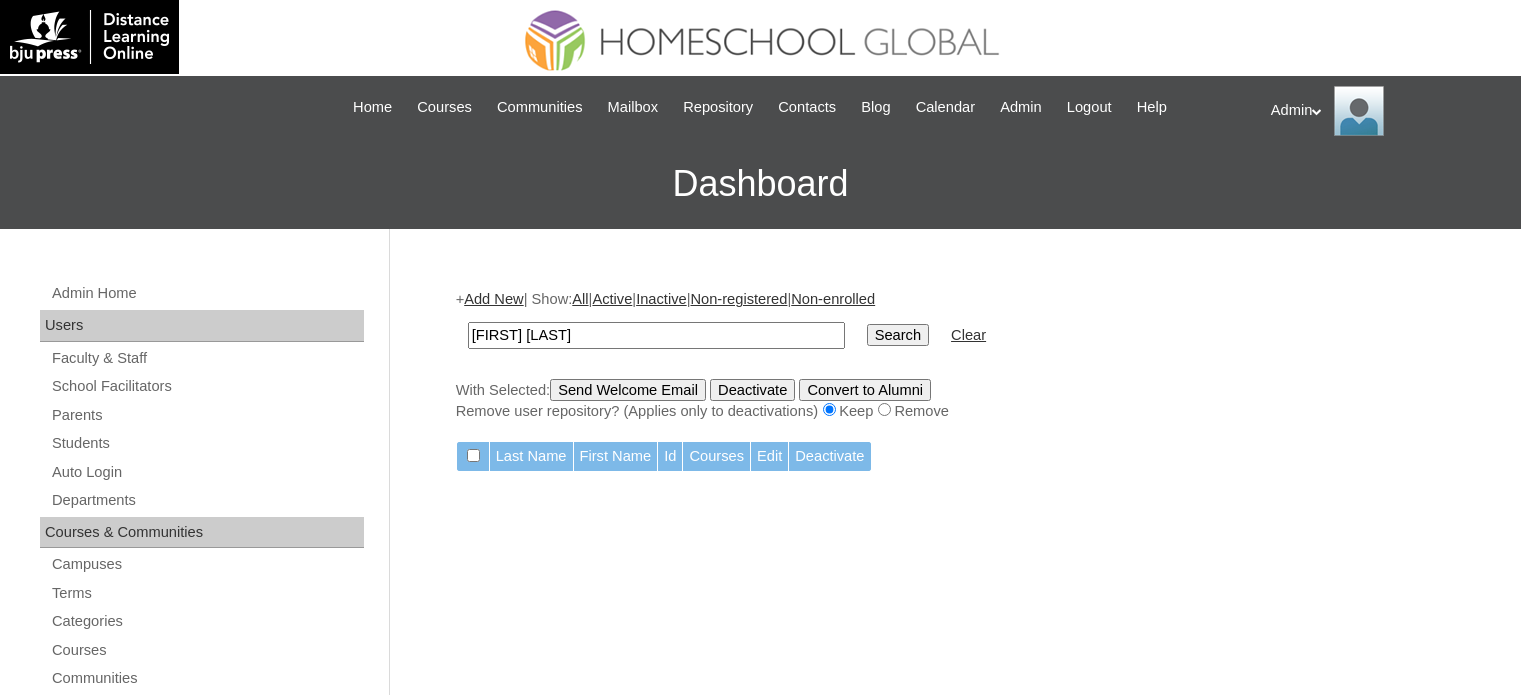 scroll, scrollTop: 0, scrollLeft: 0, axis: both 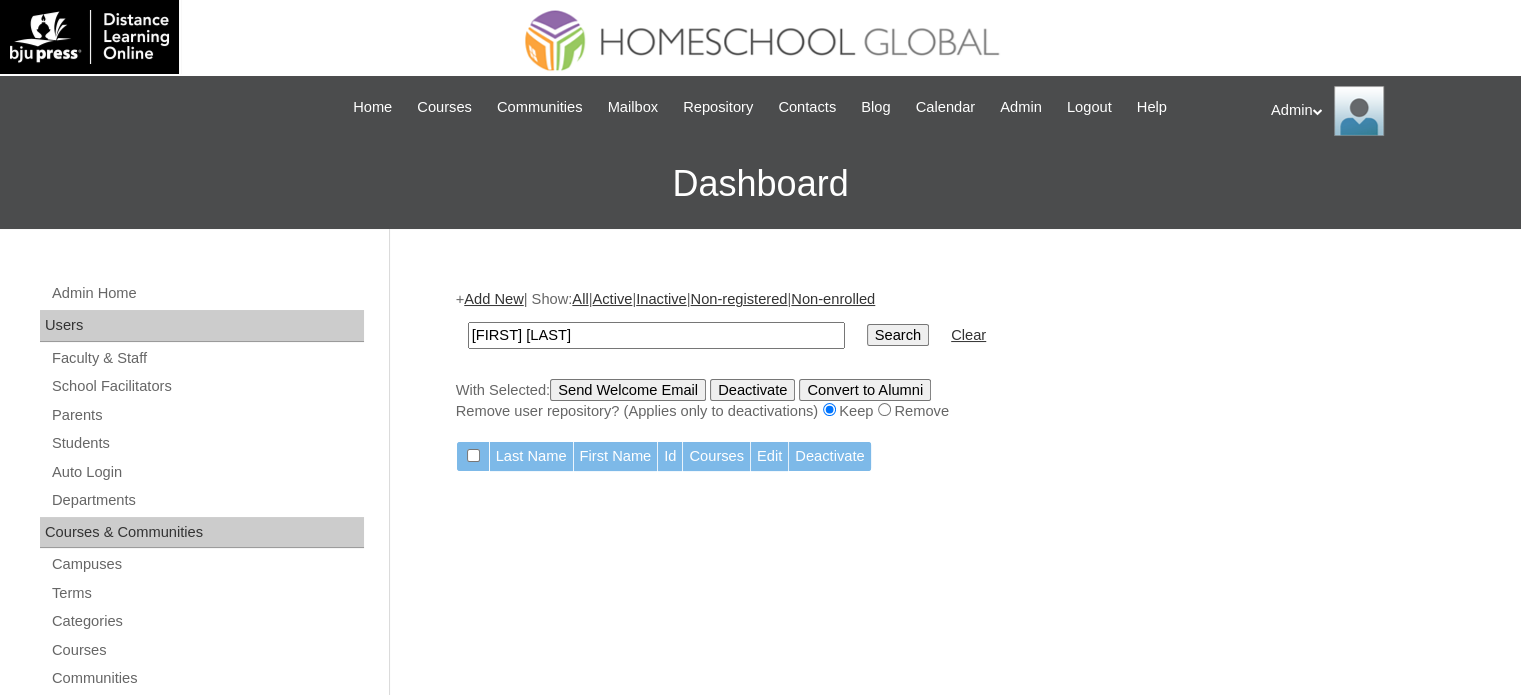 drag, startPoint x: 0, startPoint y: 0, endPoint x: 496, endPoint y: 331, distance: 596.3028 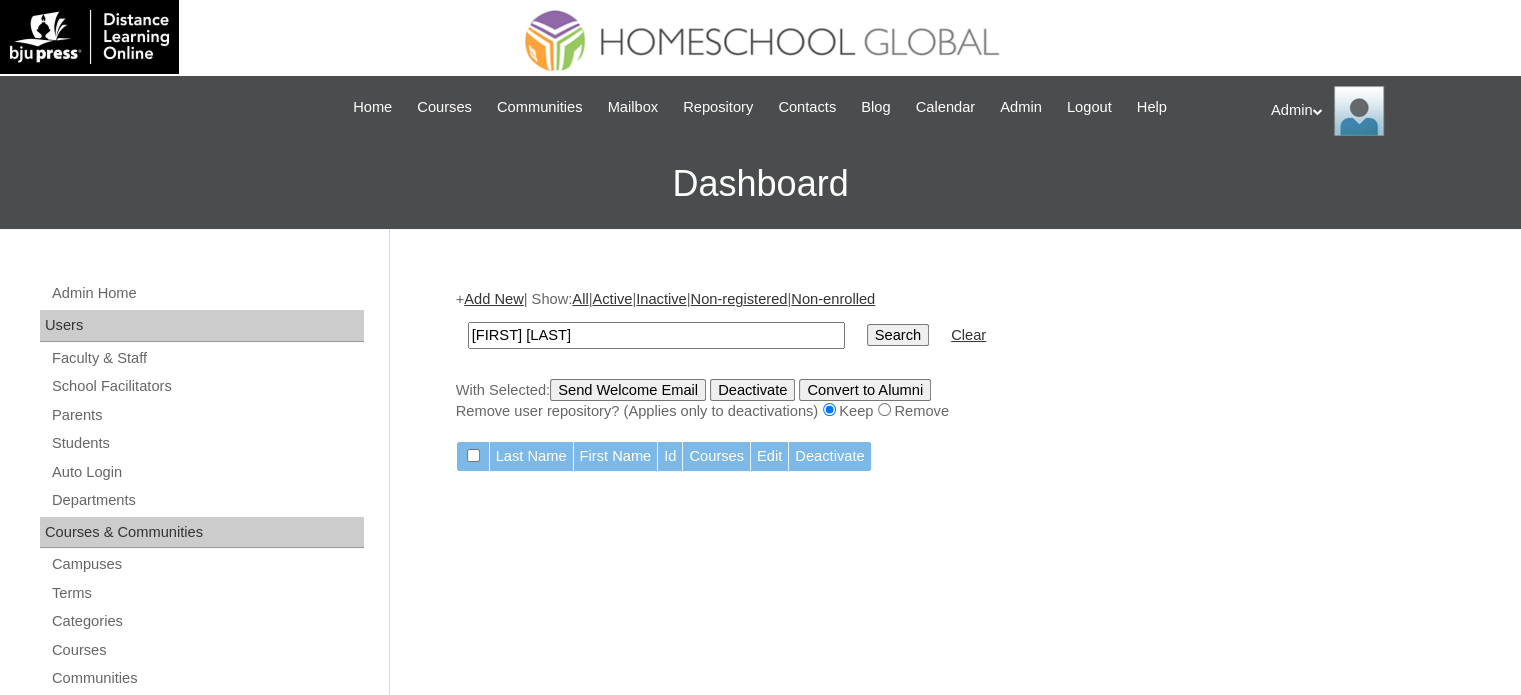 click on "shillo yoelle Search Clear" at bounding box center [727, 335] 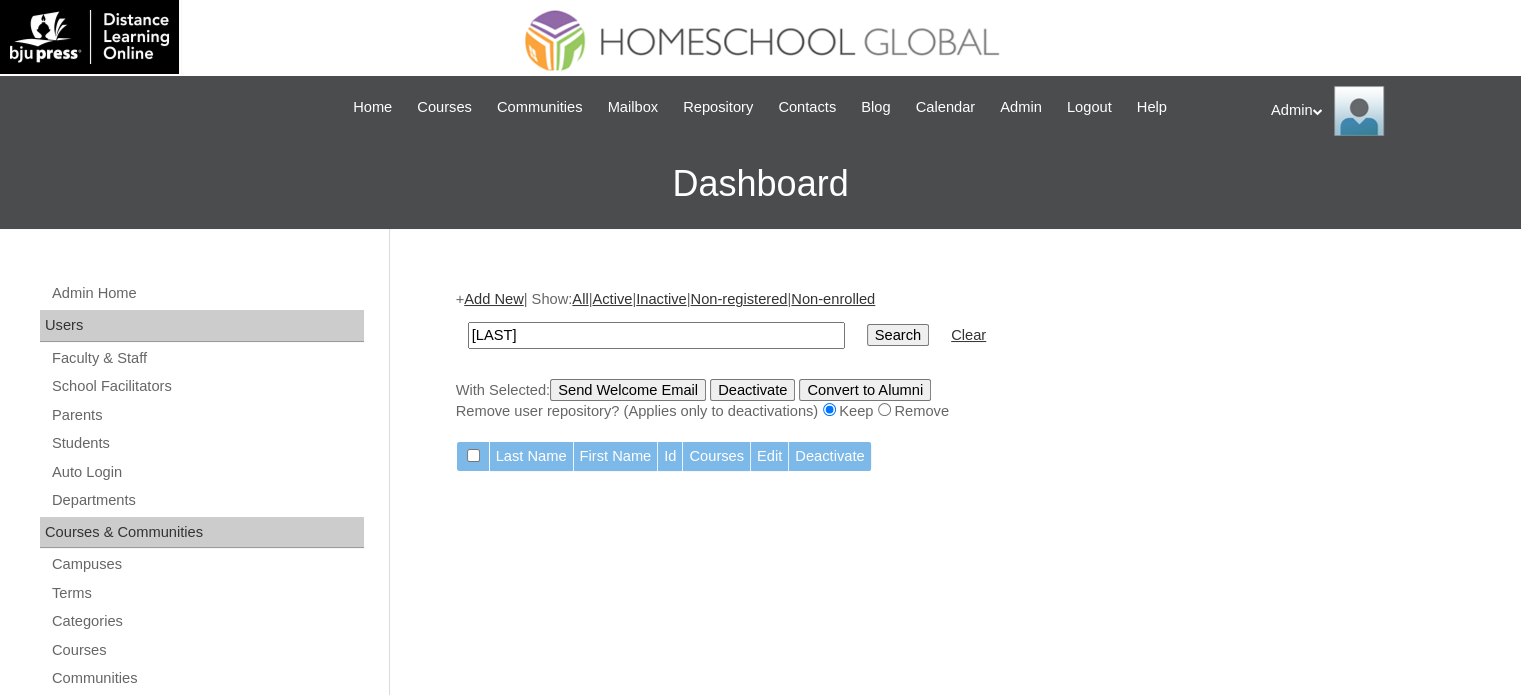 type on "yoelle" 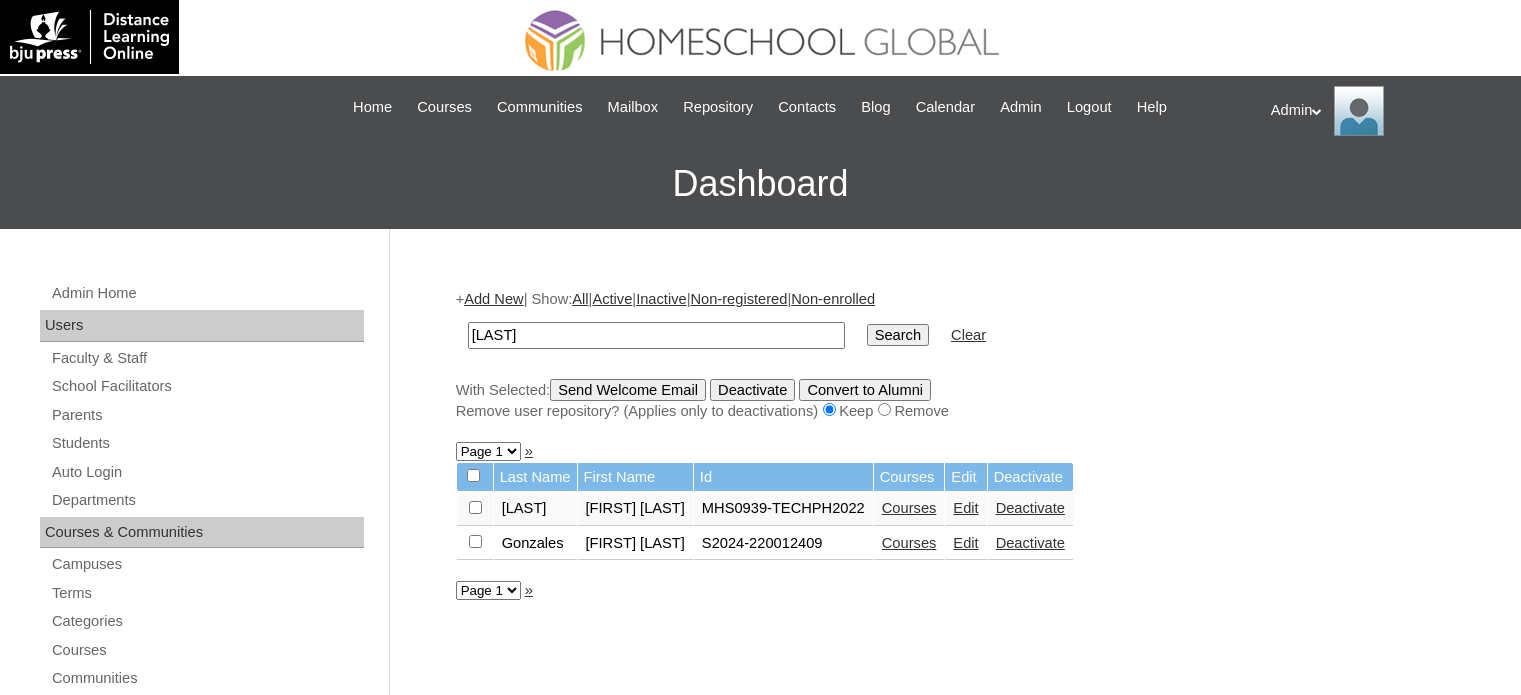 scroll, scrollTop: 0, scrollLeft: 0, axis: both 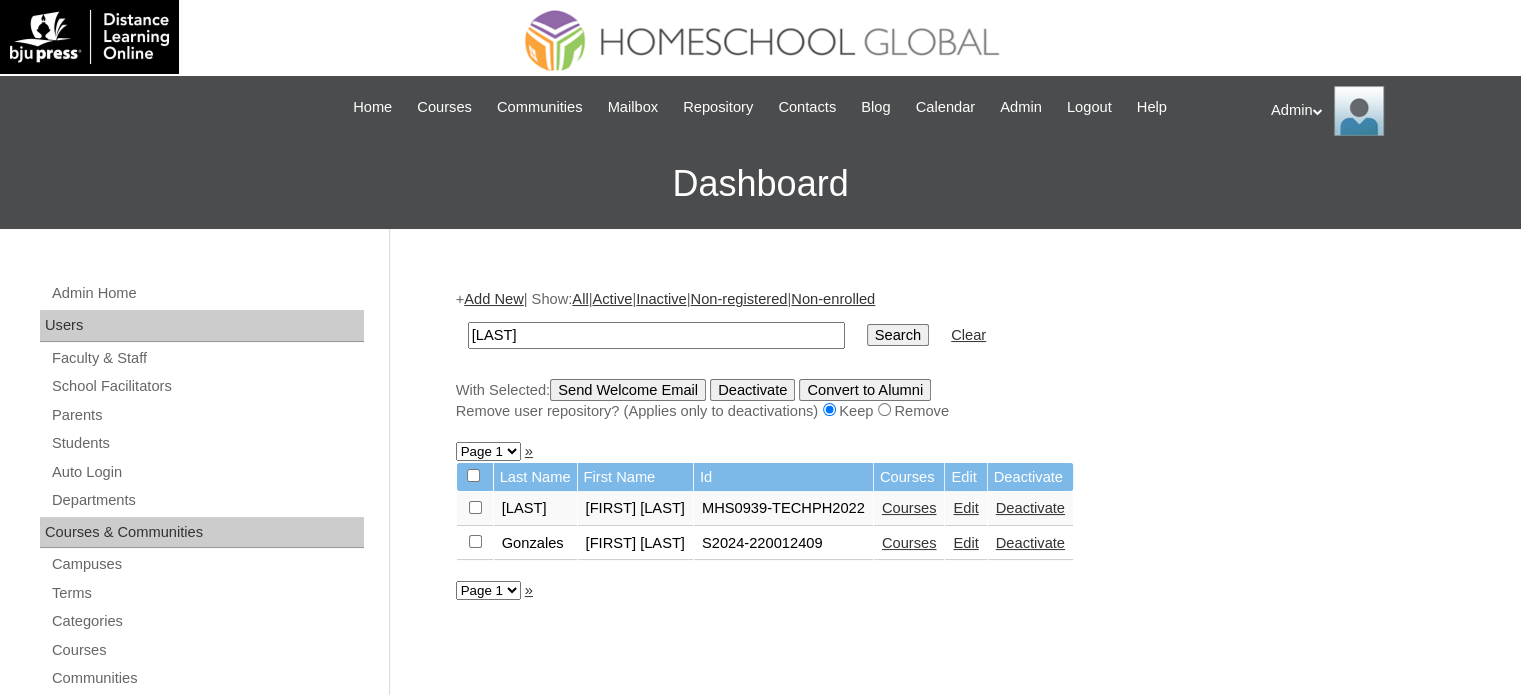 click on "Deactivate" at bounding box center [1030, 508] 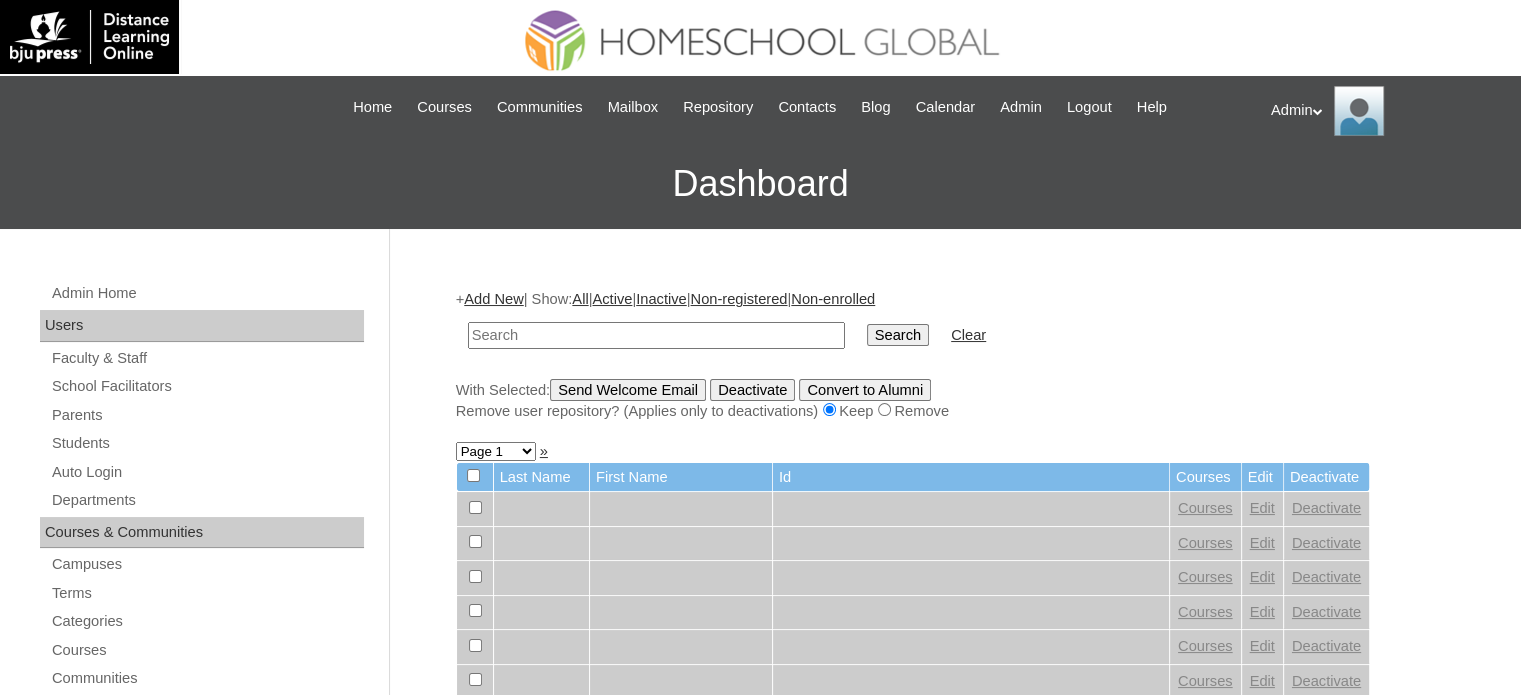 scroll, scrollTop: 0, scrollLeft: 0, axis: both 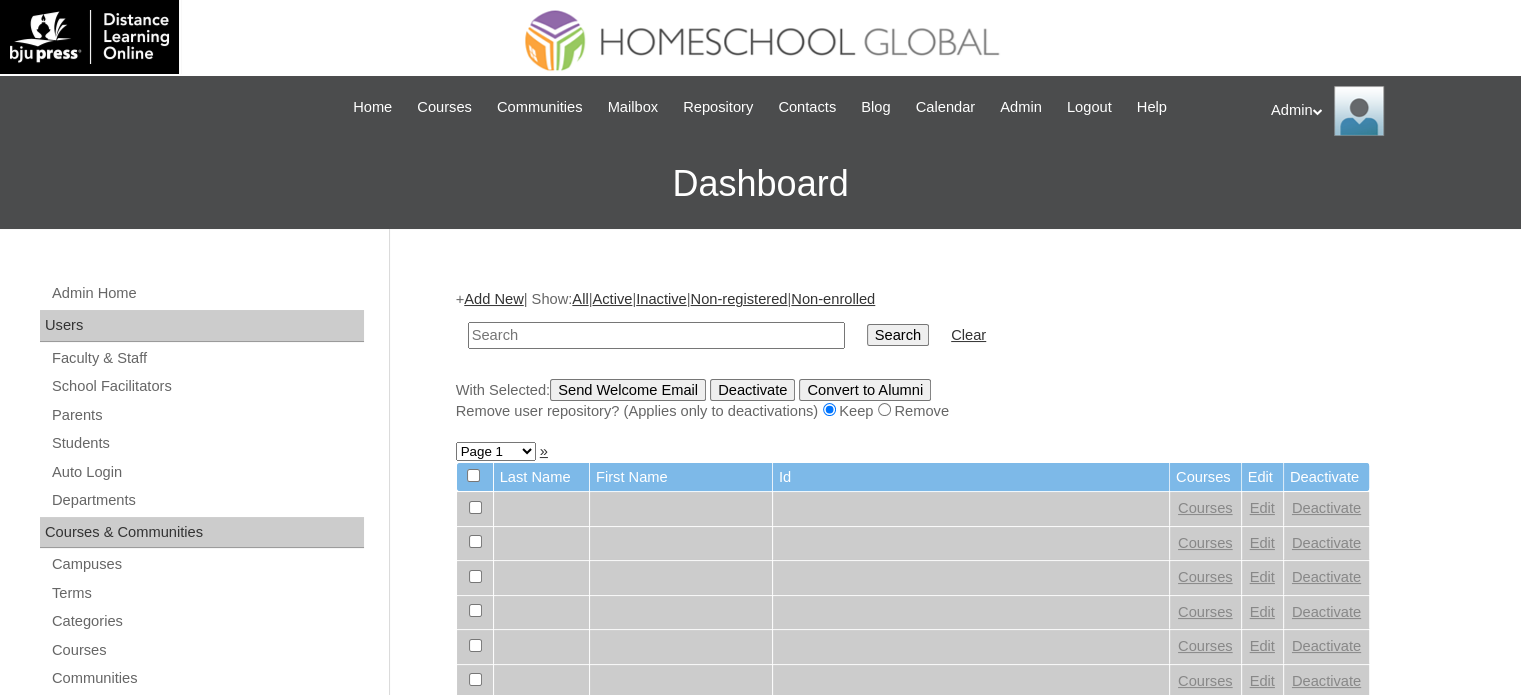click at bounding box center (656, 335) 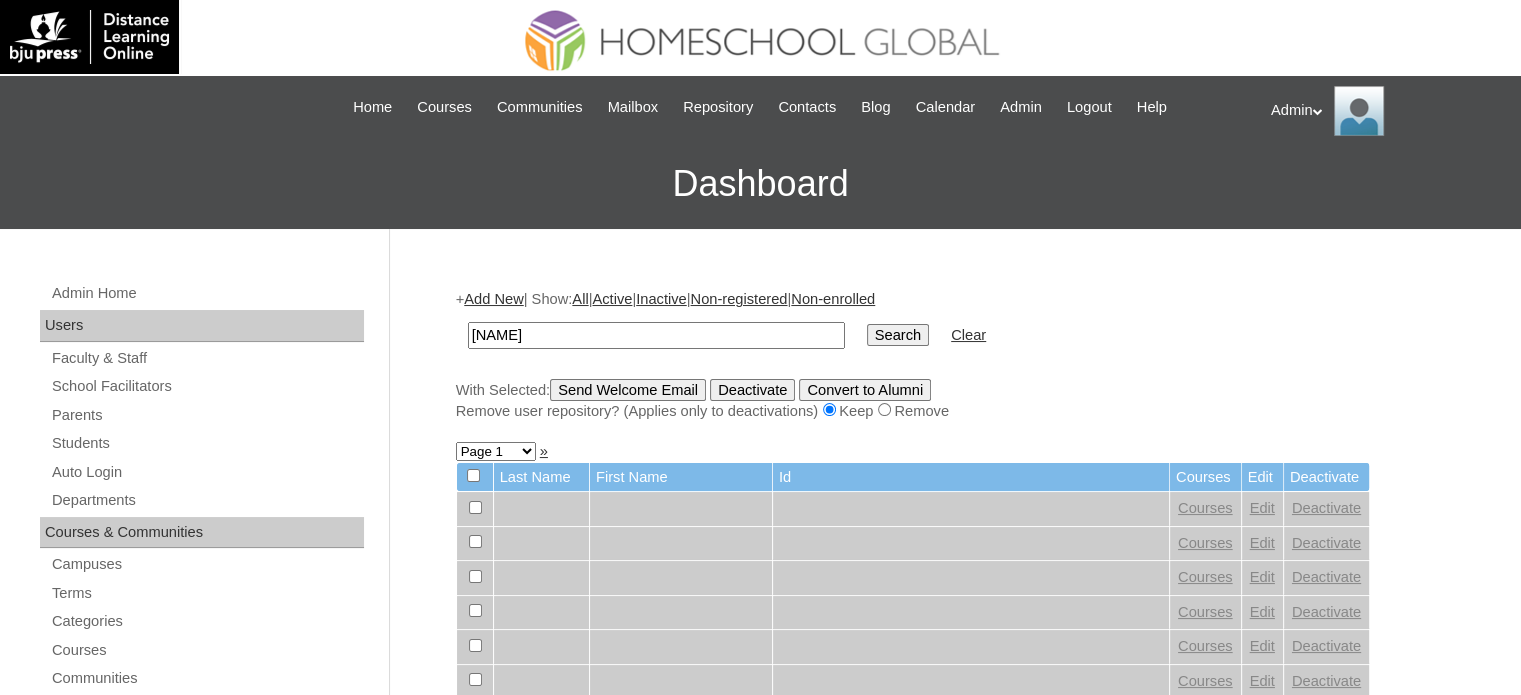 type on "Shiloh Yoelle" 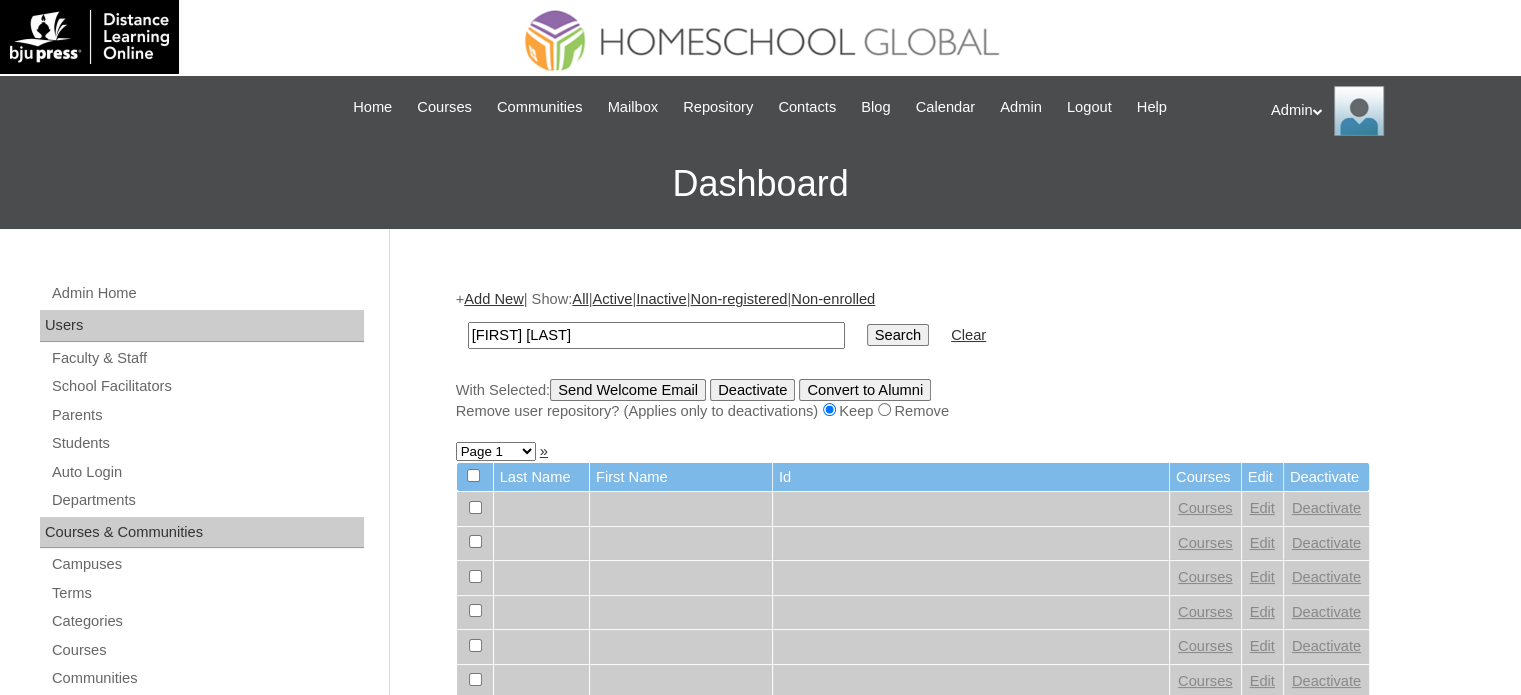click on "Search" at bounding box center (898, 335) 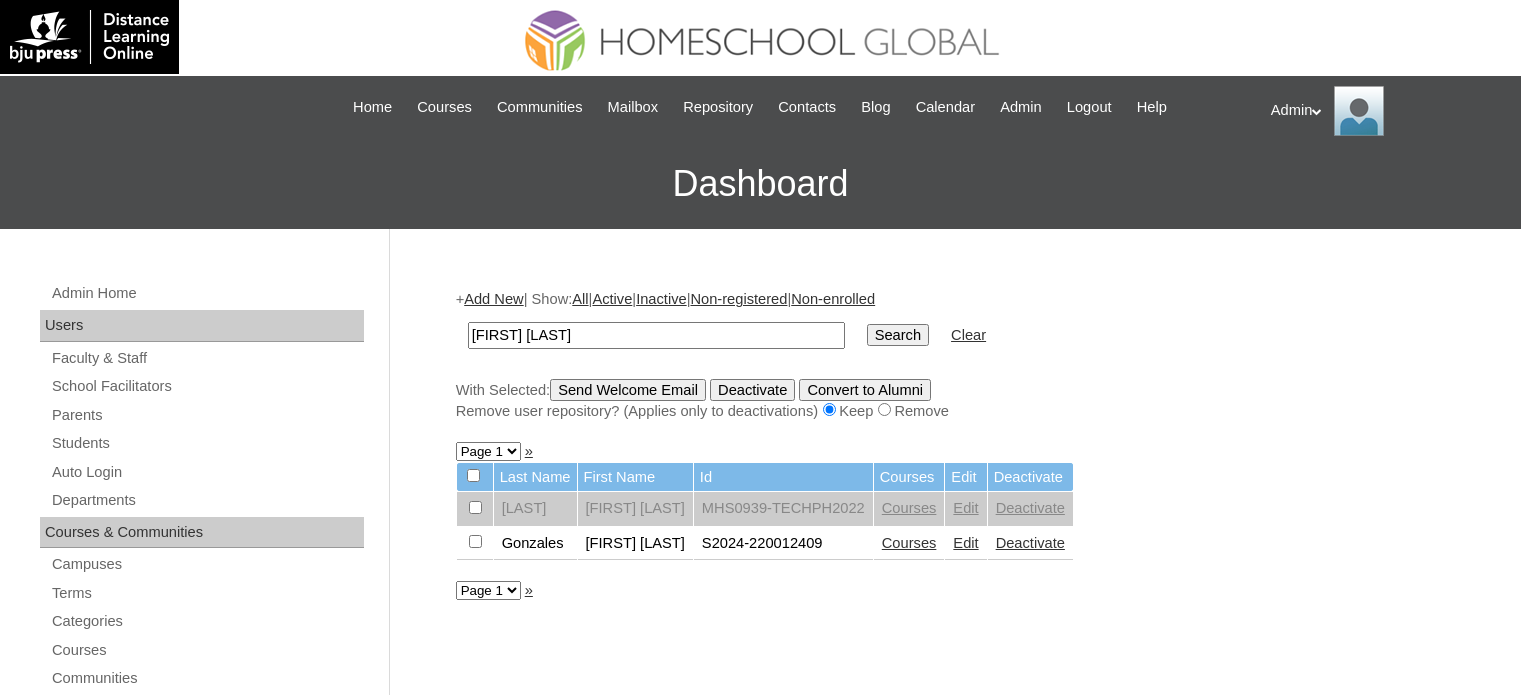 scroll, scrollTop: 0, scrollLeft: 0, axis: both 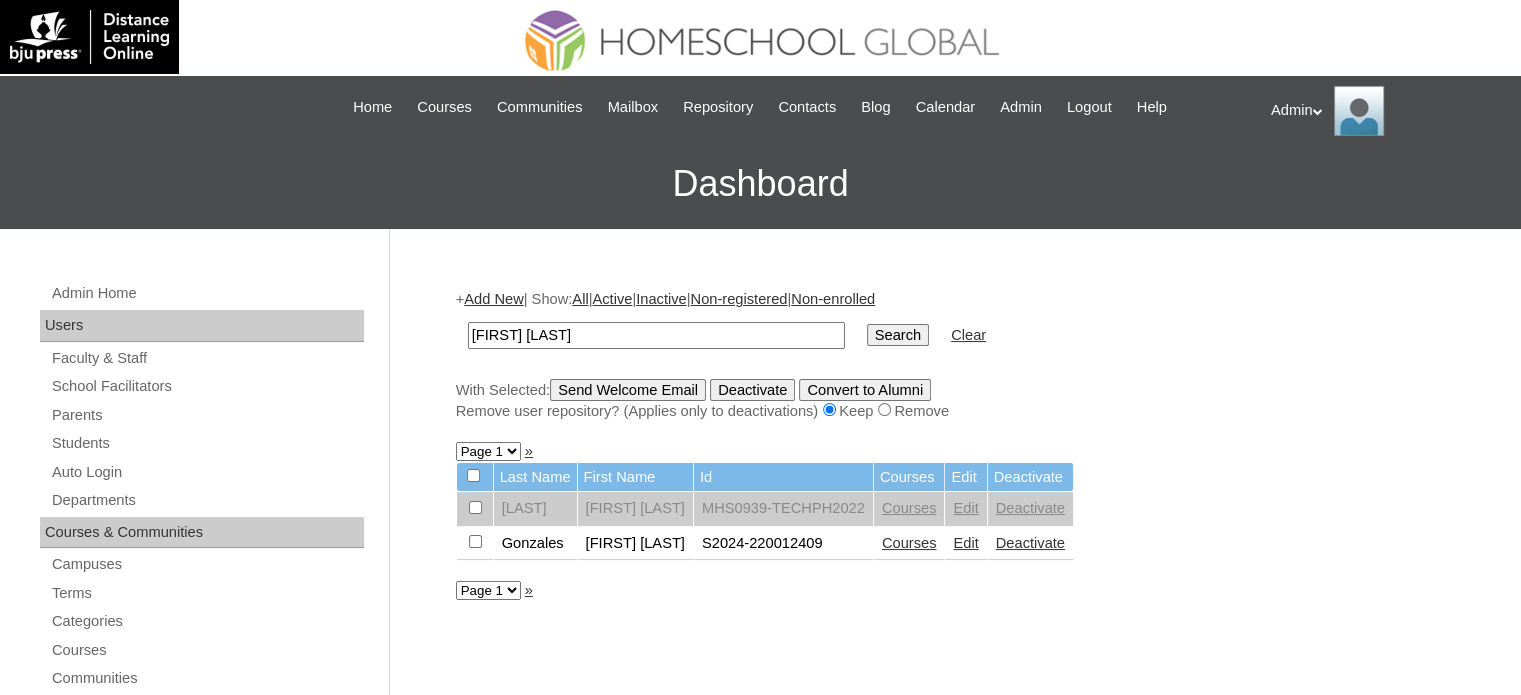 click on "Courses" at bounding box center (909, 543) 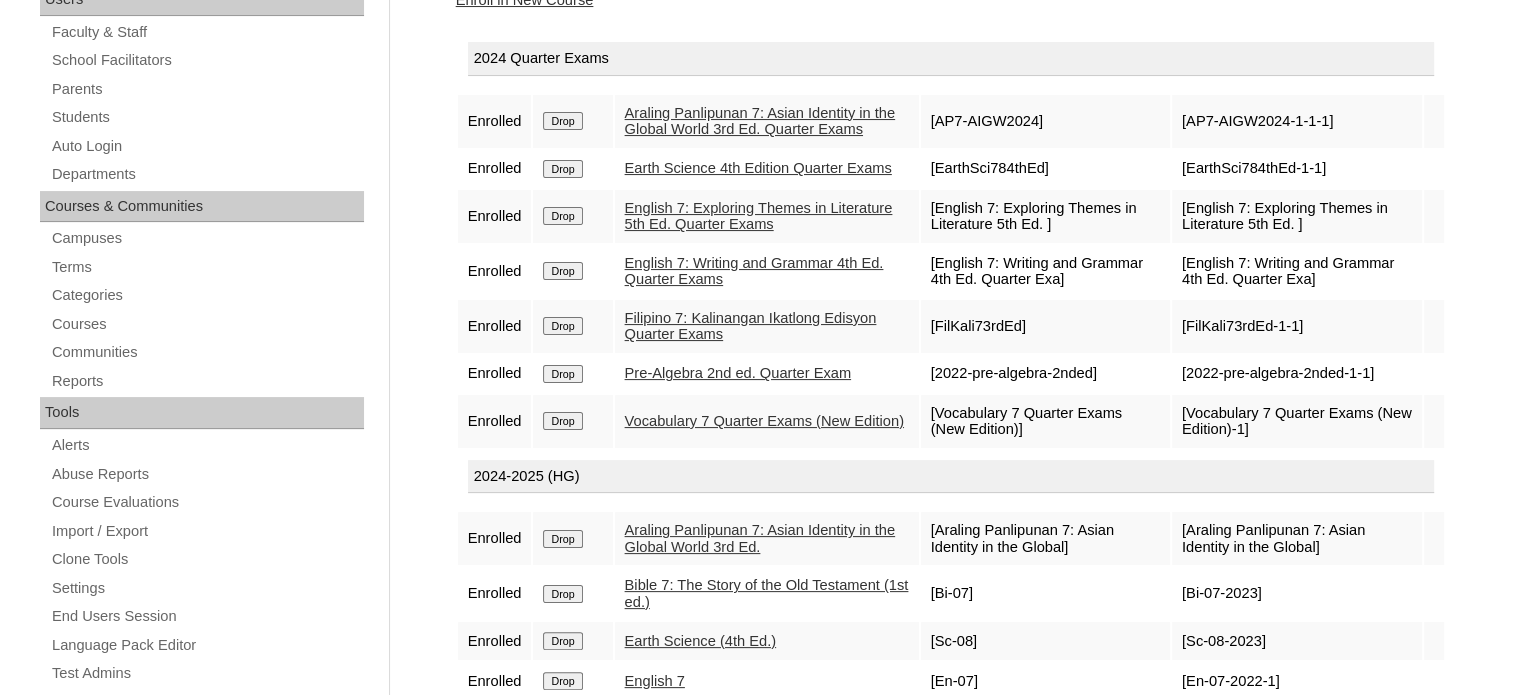 scroll, scrollTop: 260, scrollLeft: 0, axis: vertical 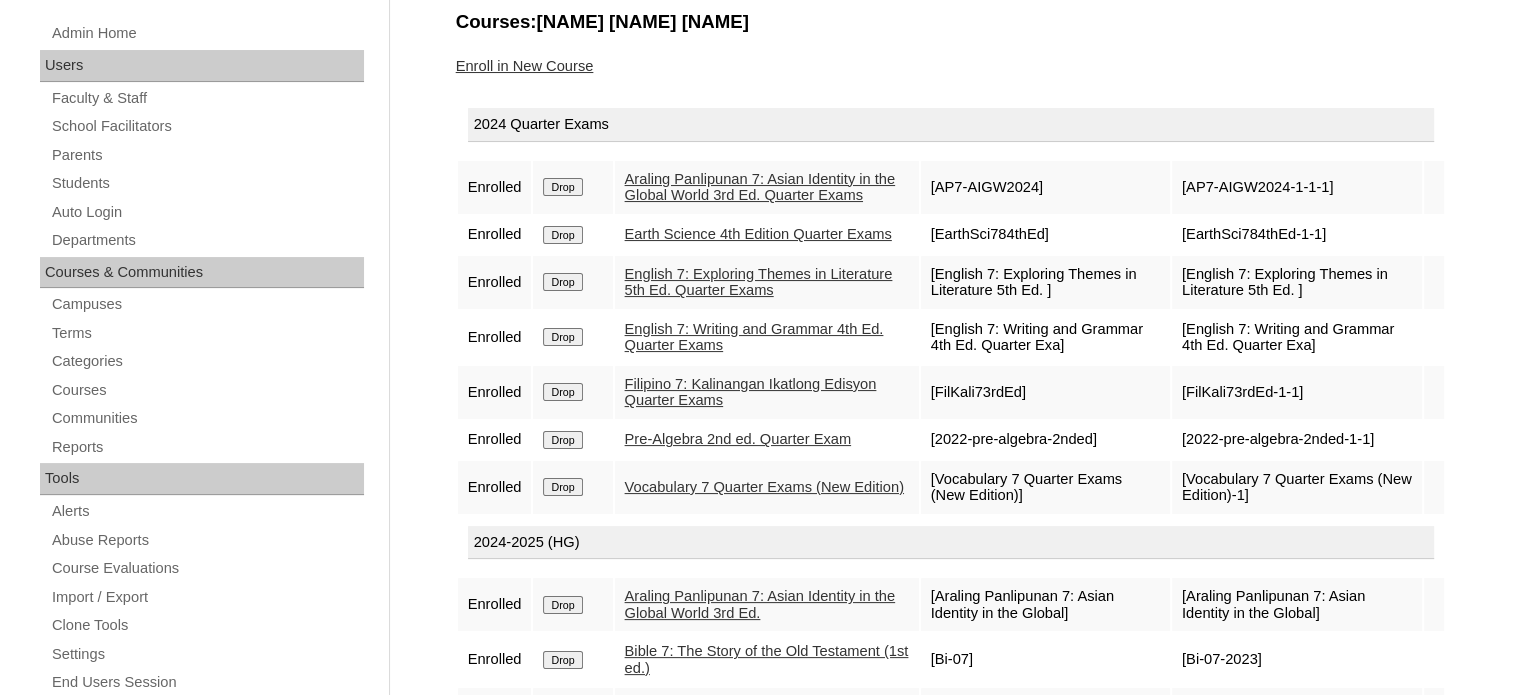 click on "Araling Panlipunan 7: Asian Identity in the Global World 3rd Ed. Quarter Exams" at bounding box center [760, 187] 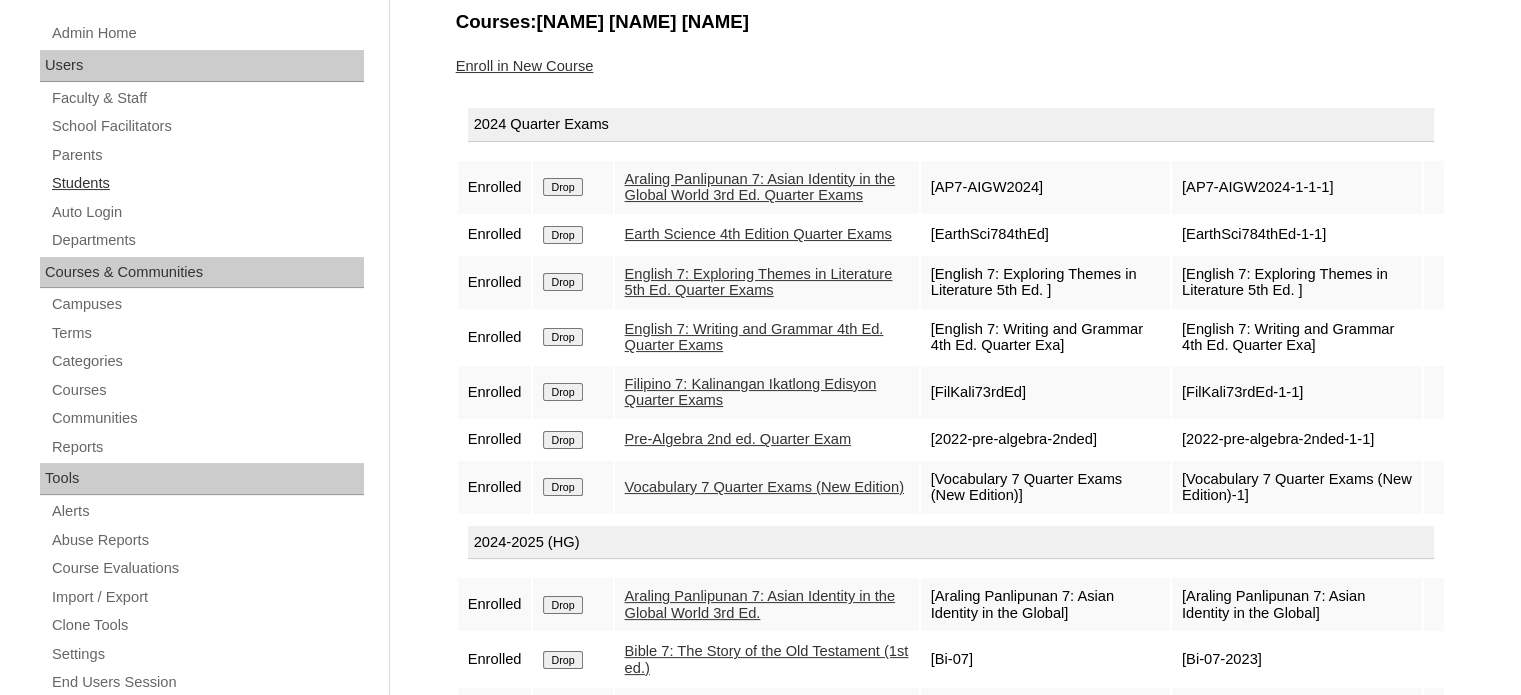 click on "Students" at bounding box center (207, 183) 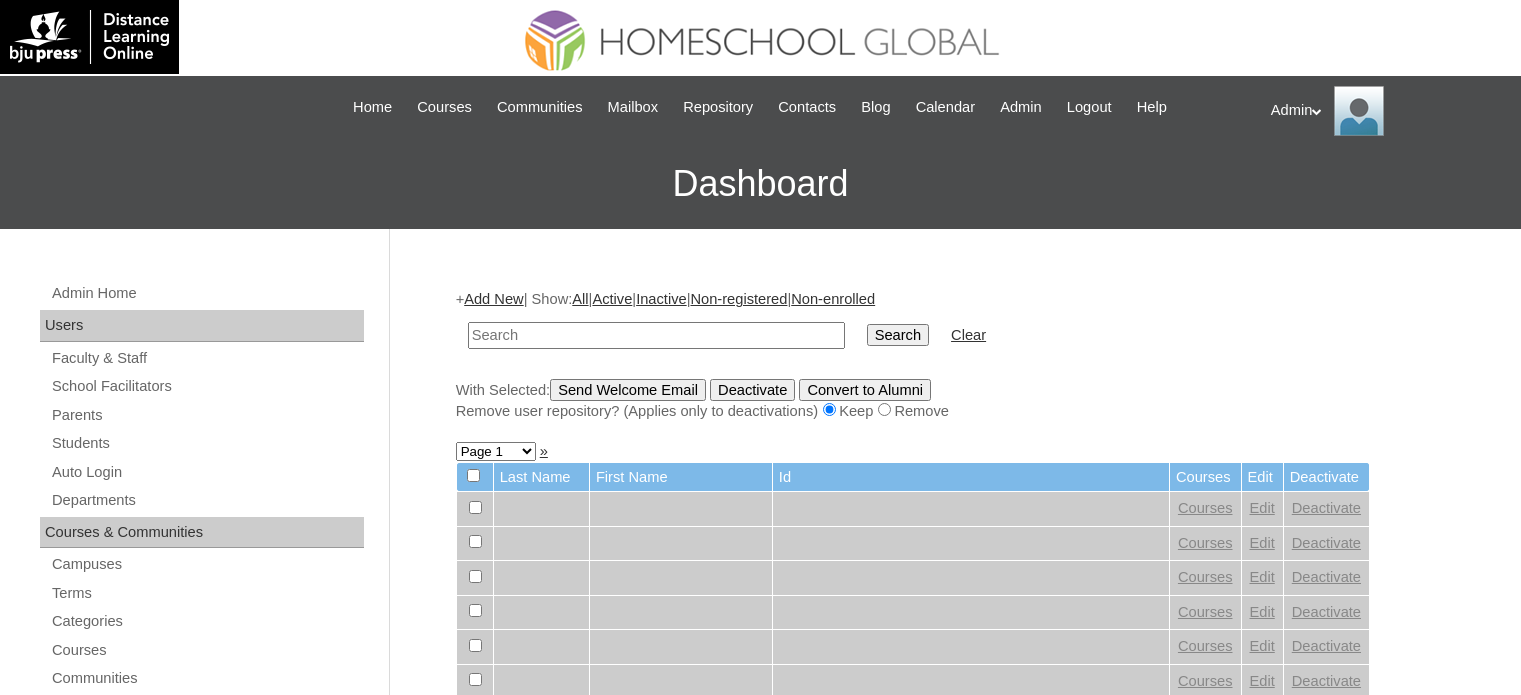 scroll, scrollTop: 0, scrollLeft: 0, axis: both 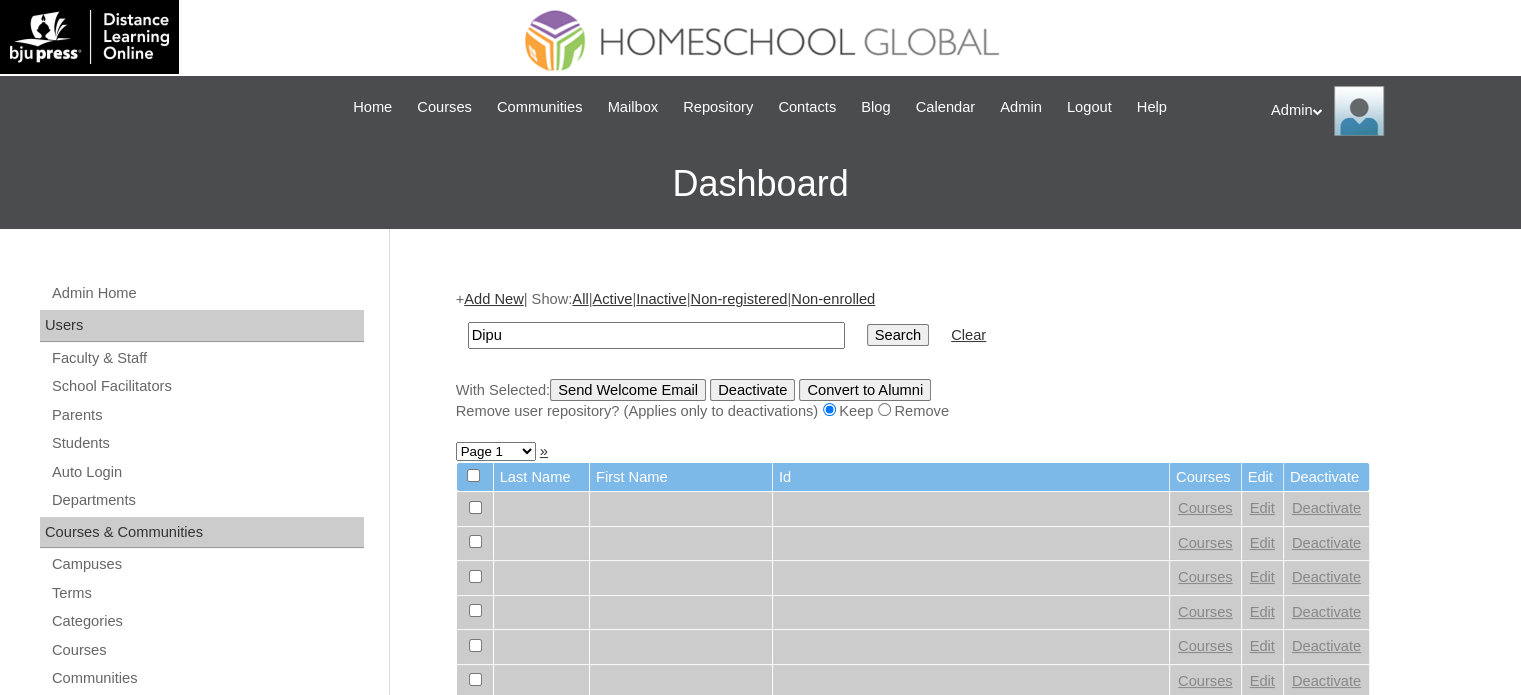 type on "Dipu" 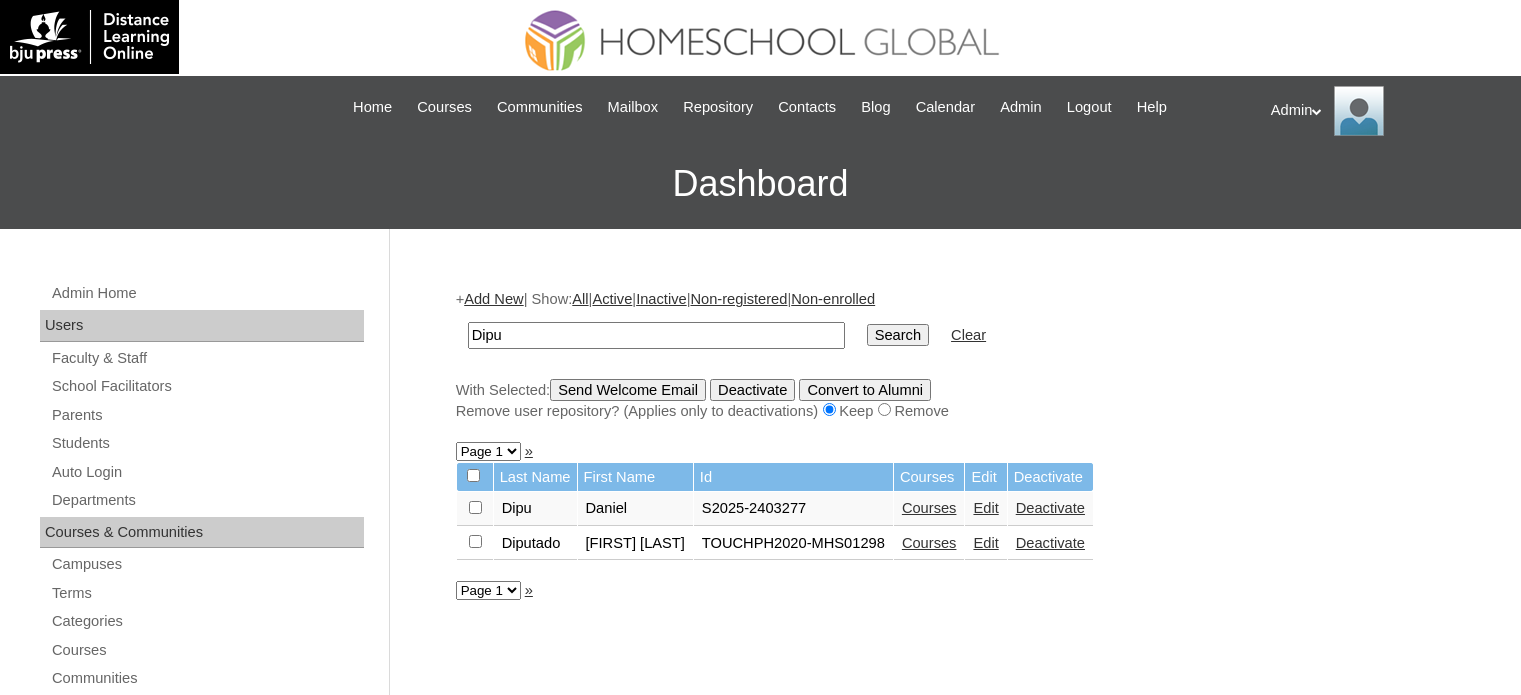 scroll, scrollTop: 0, scrollLeft: 0, axis: both 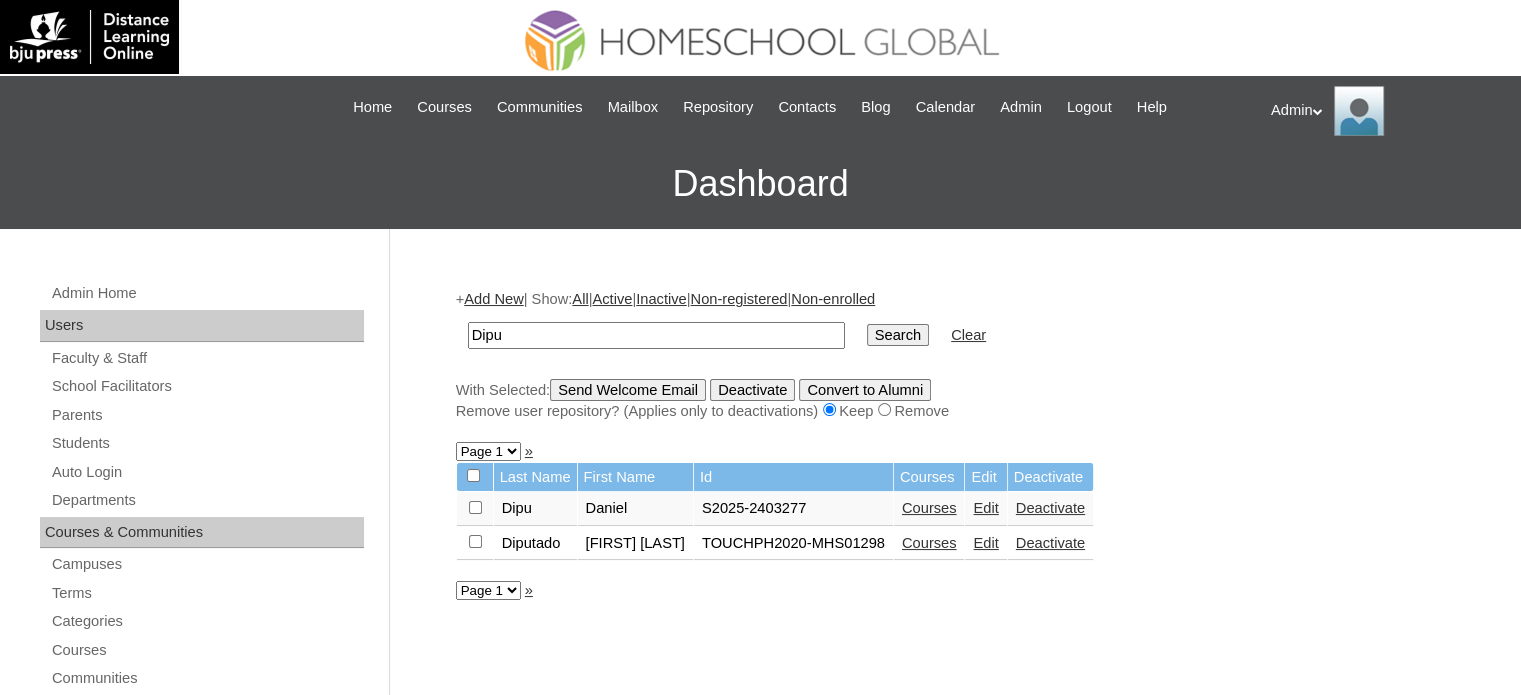 click on "Courses" at bounding box center (929, 508) 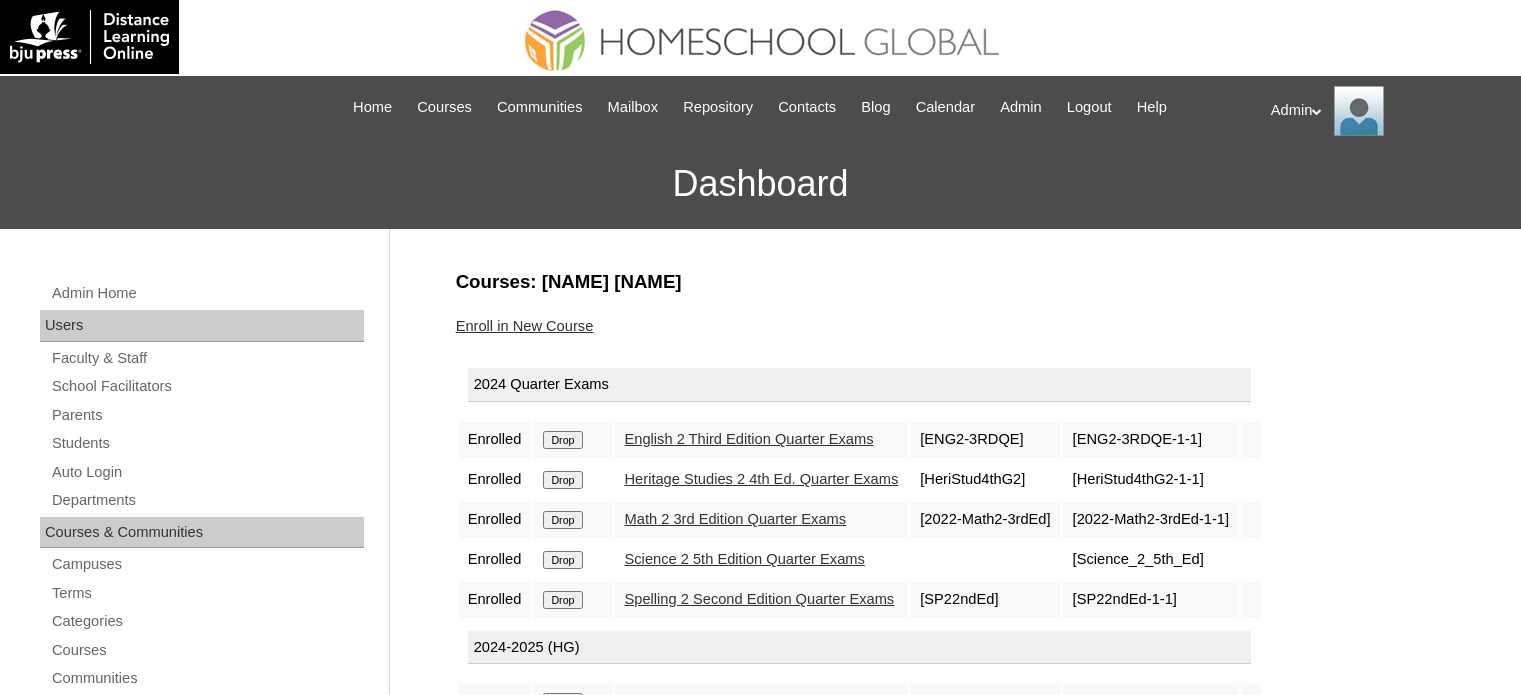 scroll, scrollTop: 0, scrollLeft: 0, axis: both 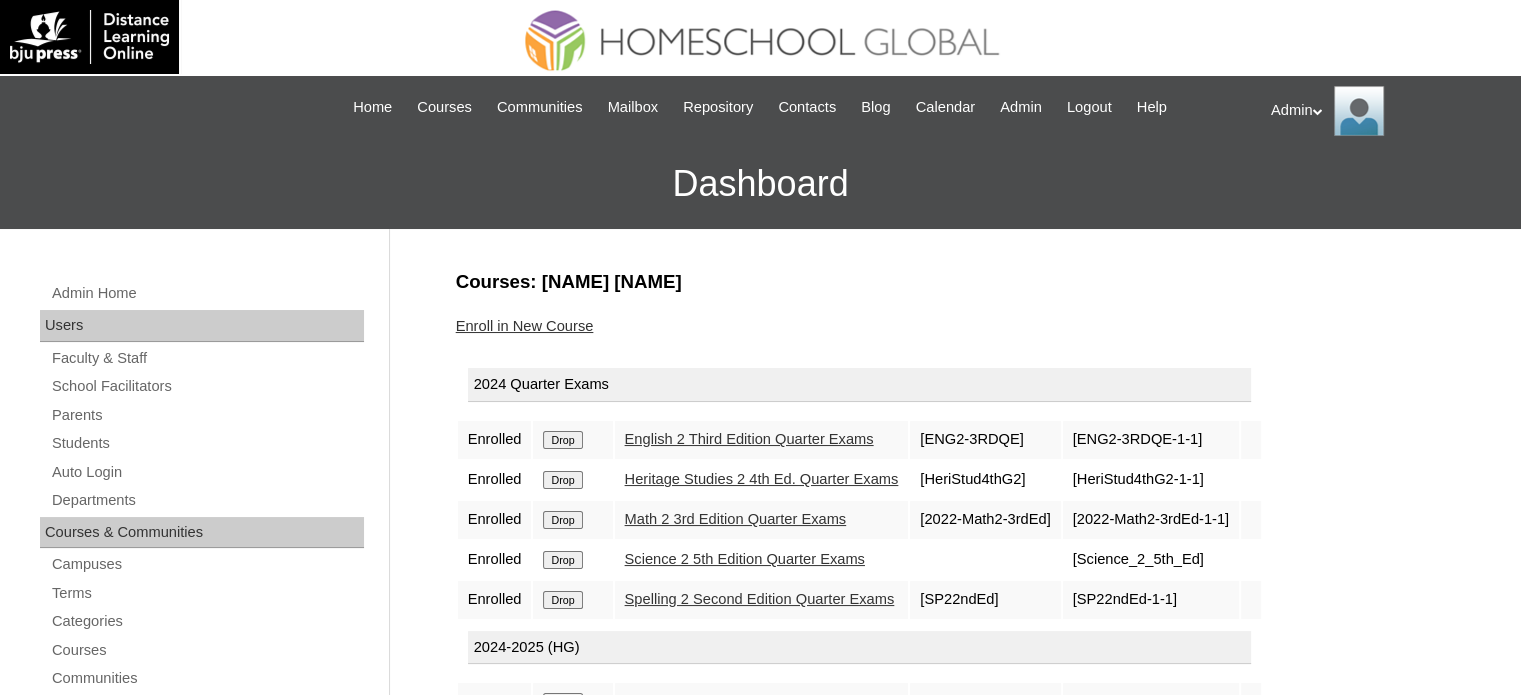 click on "Heritage Studies 2 4th Ed. Quarter Exams" at bounding box center [762, 479] 